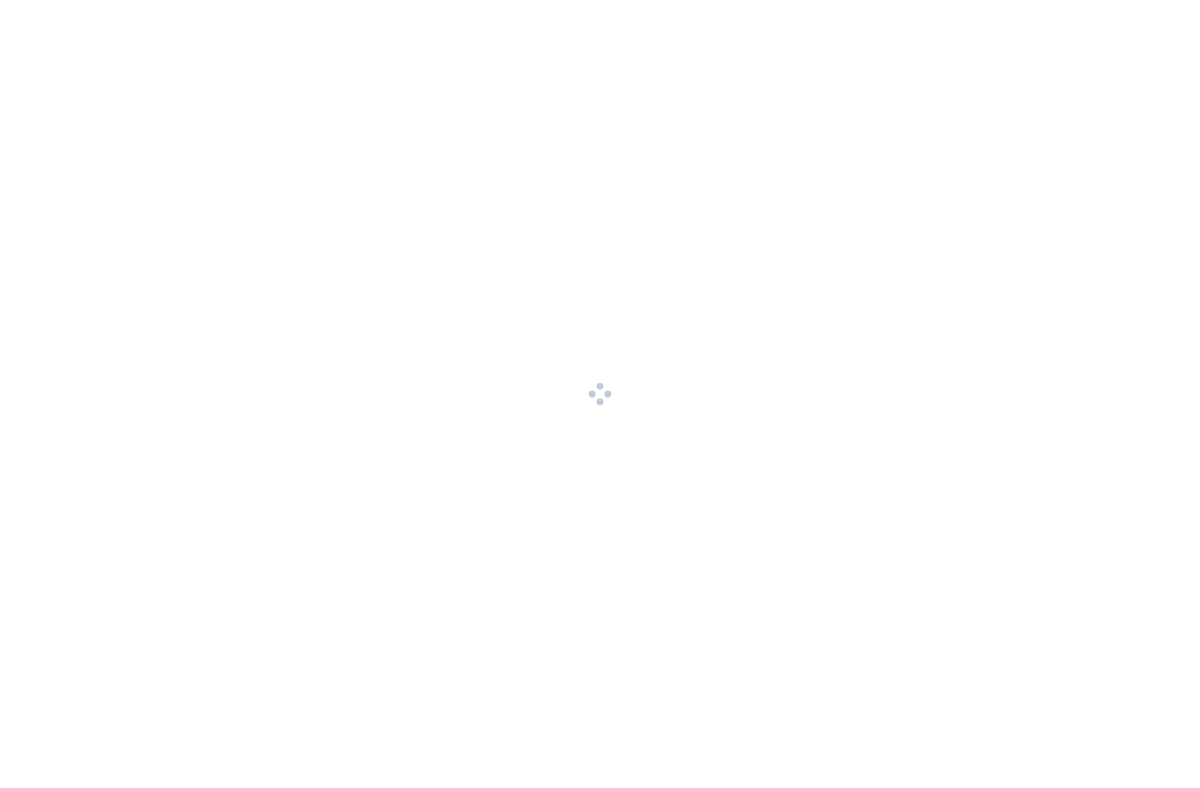 scroll, scrollTop: 0, scrollLeft: 0, axis: both 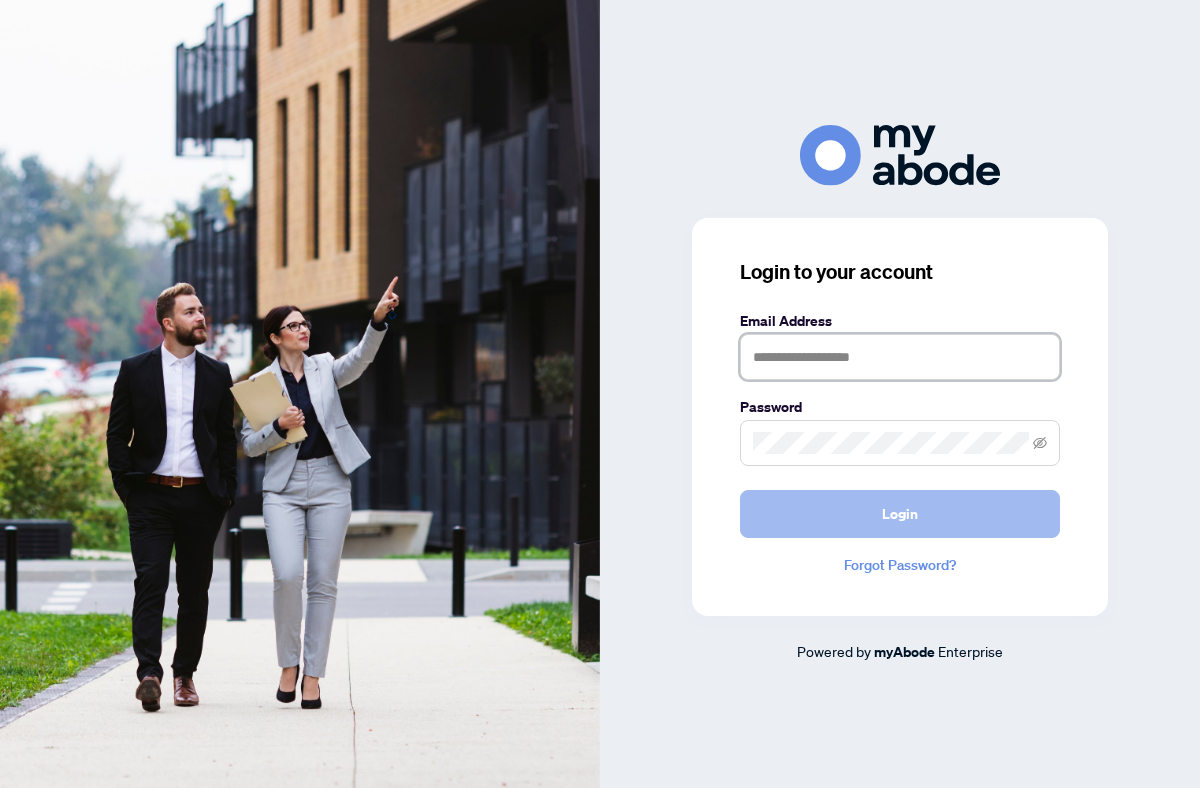 type on "**********" 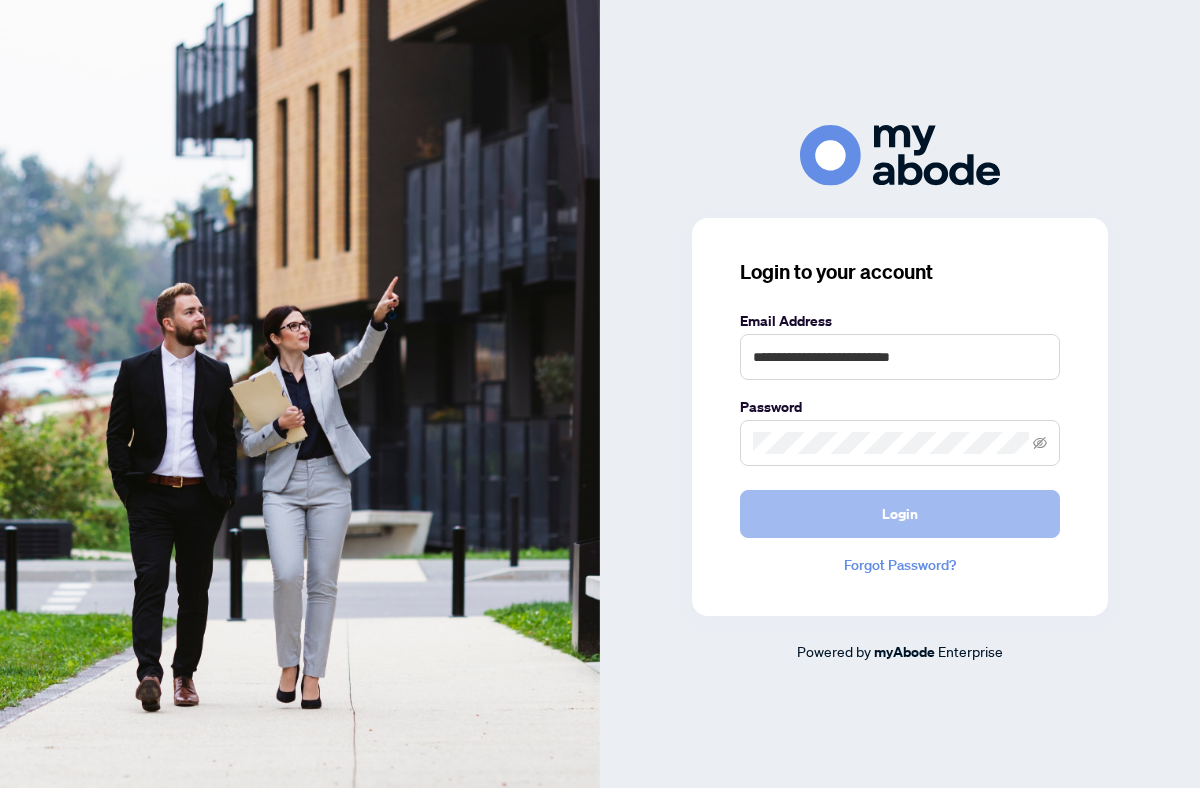 click on "Login" at bounding box center [900, 514] 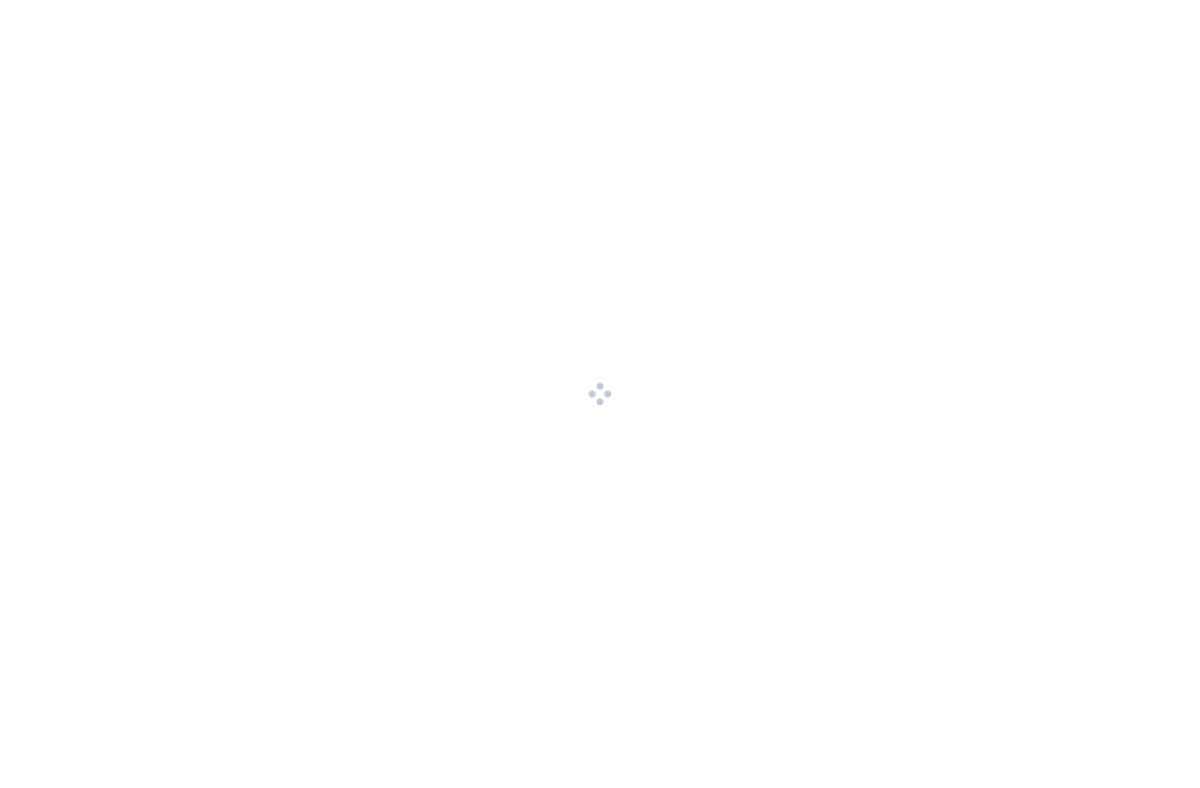 scroll, scrollTop: 0, scrollLeft: 0, axis: both 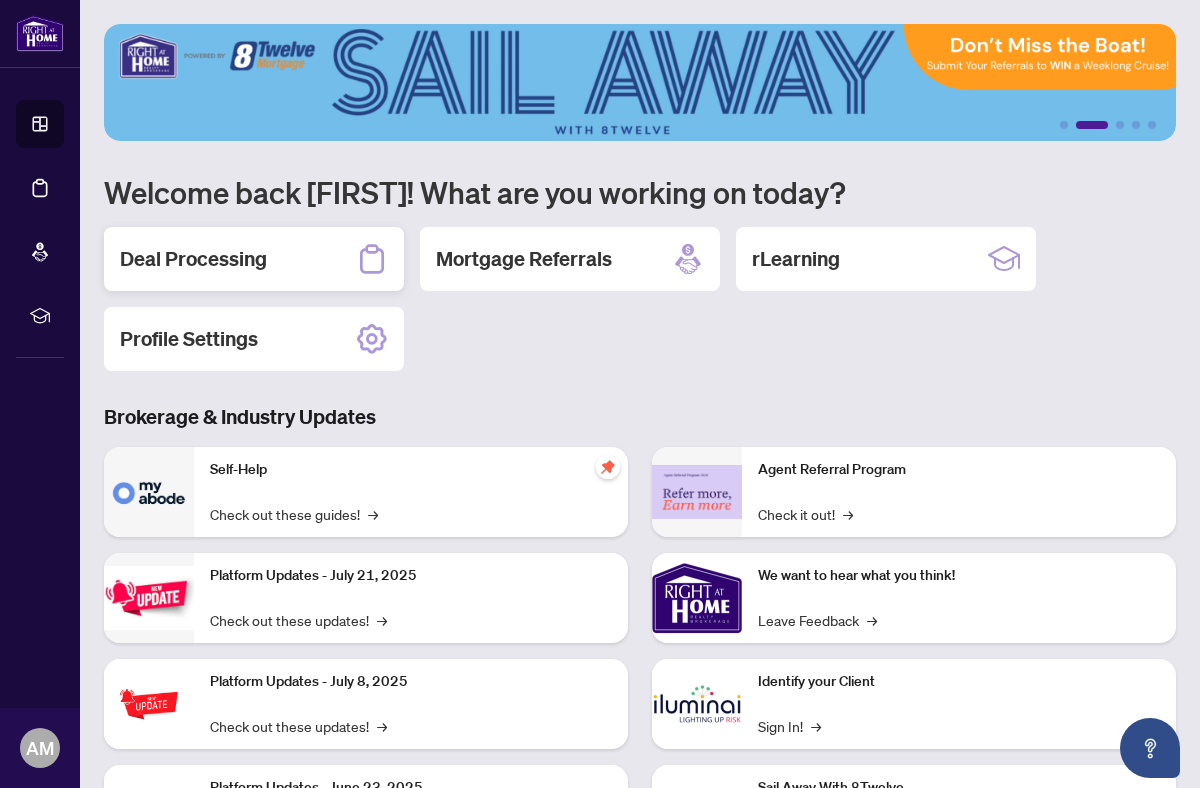 click 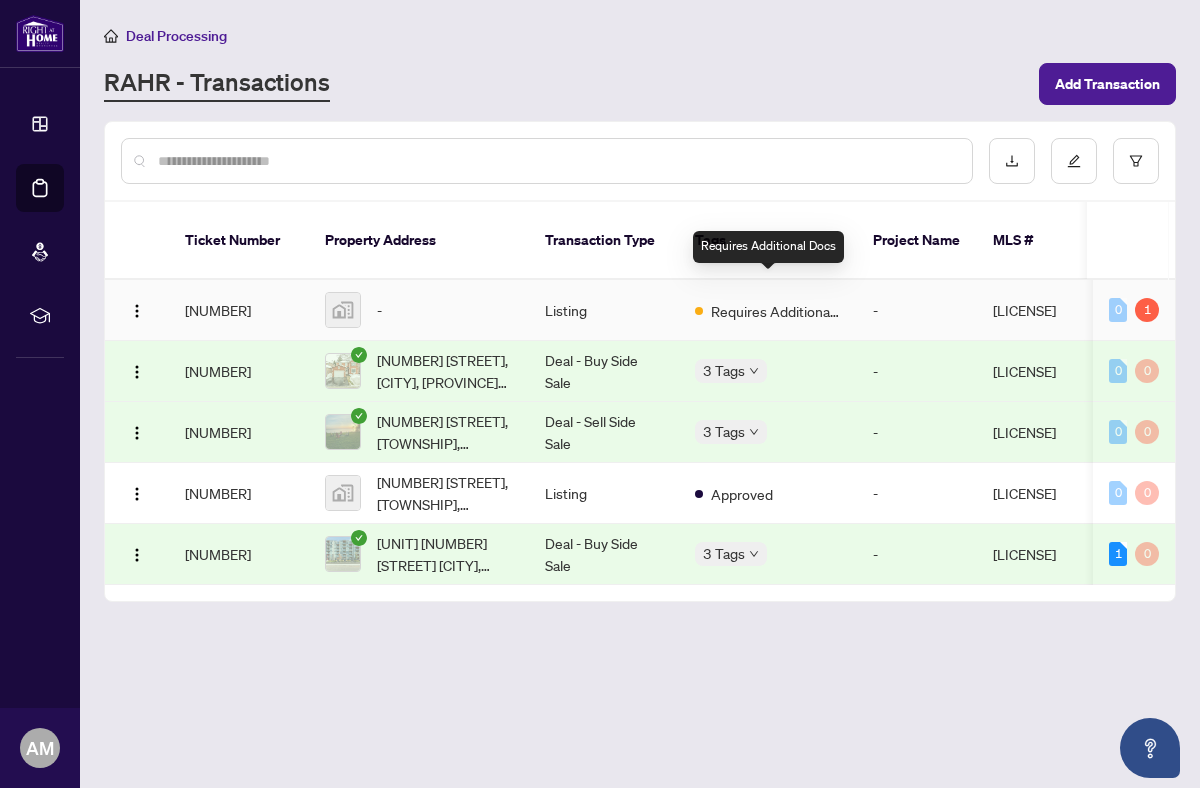 click on "Requires Additional Docs" at bounding box center (776, 311) 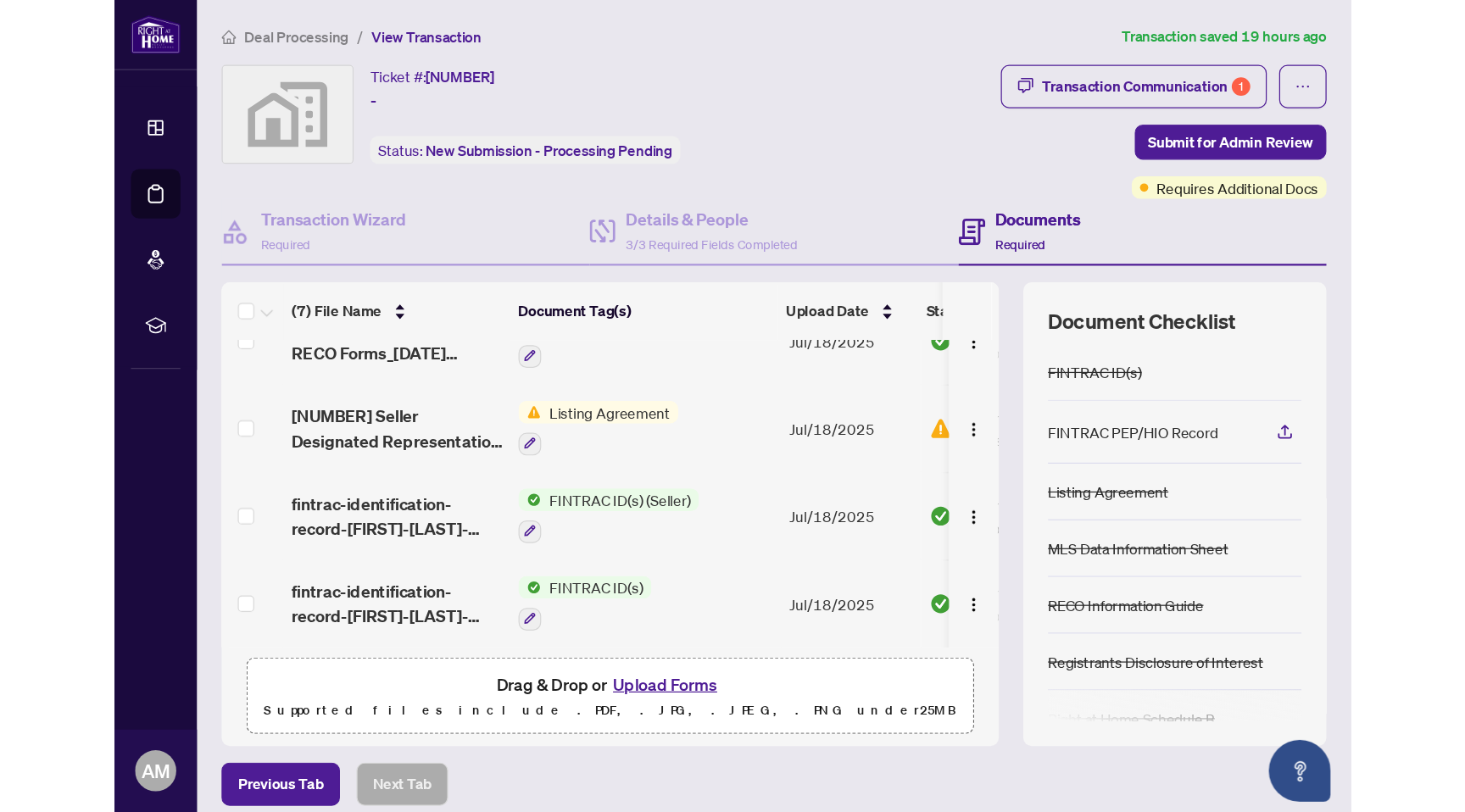 scroll, scrollTop: 175, scrollLeft: 0, axis: vertical 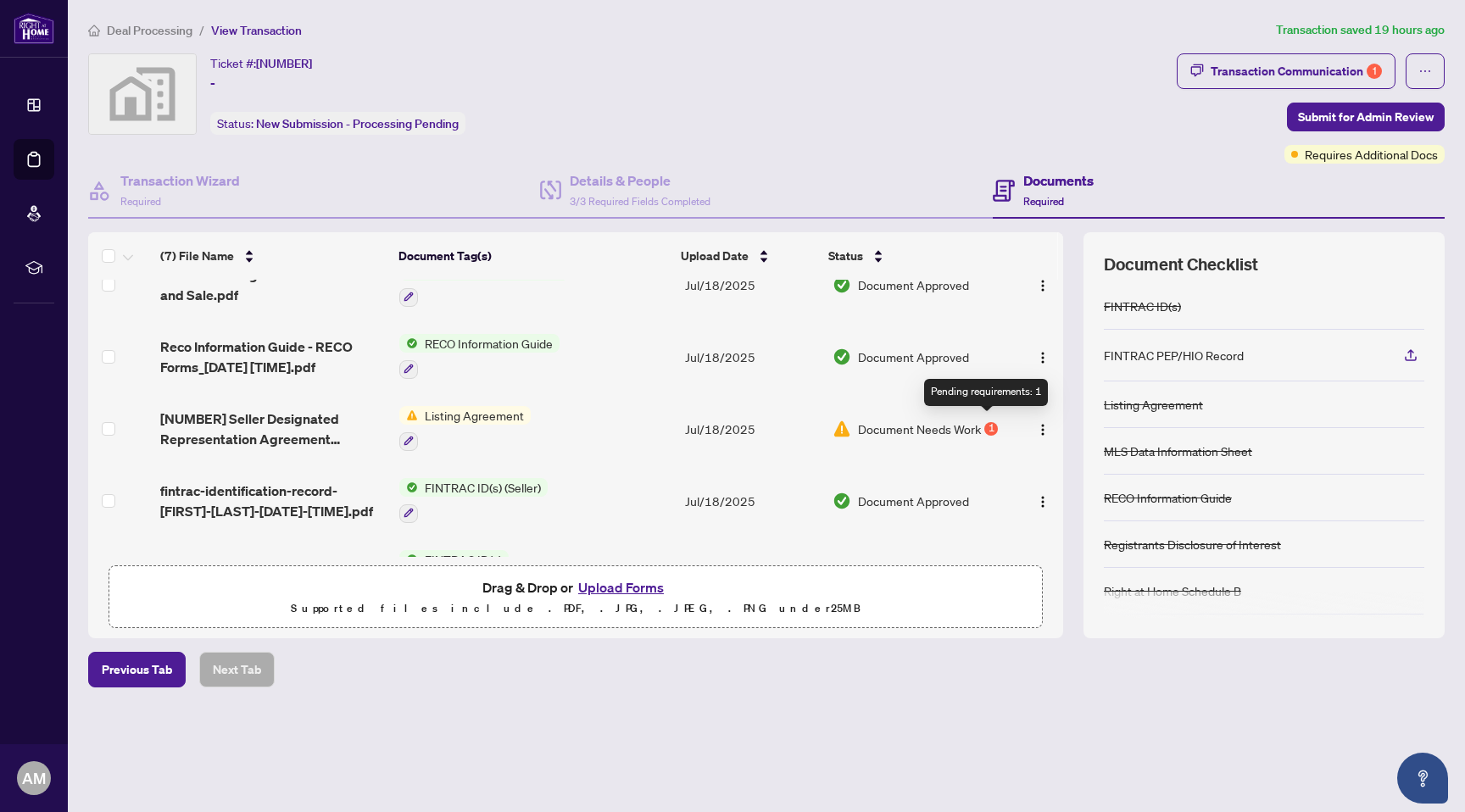 click on "1" at bounding box center [991, 429] 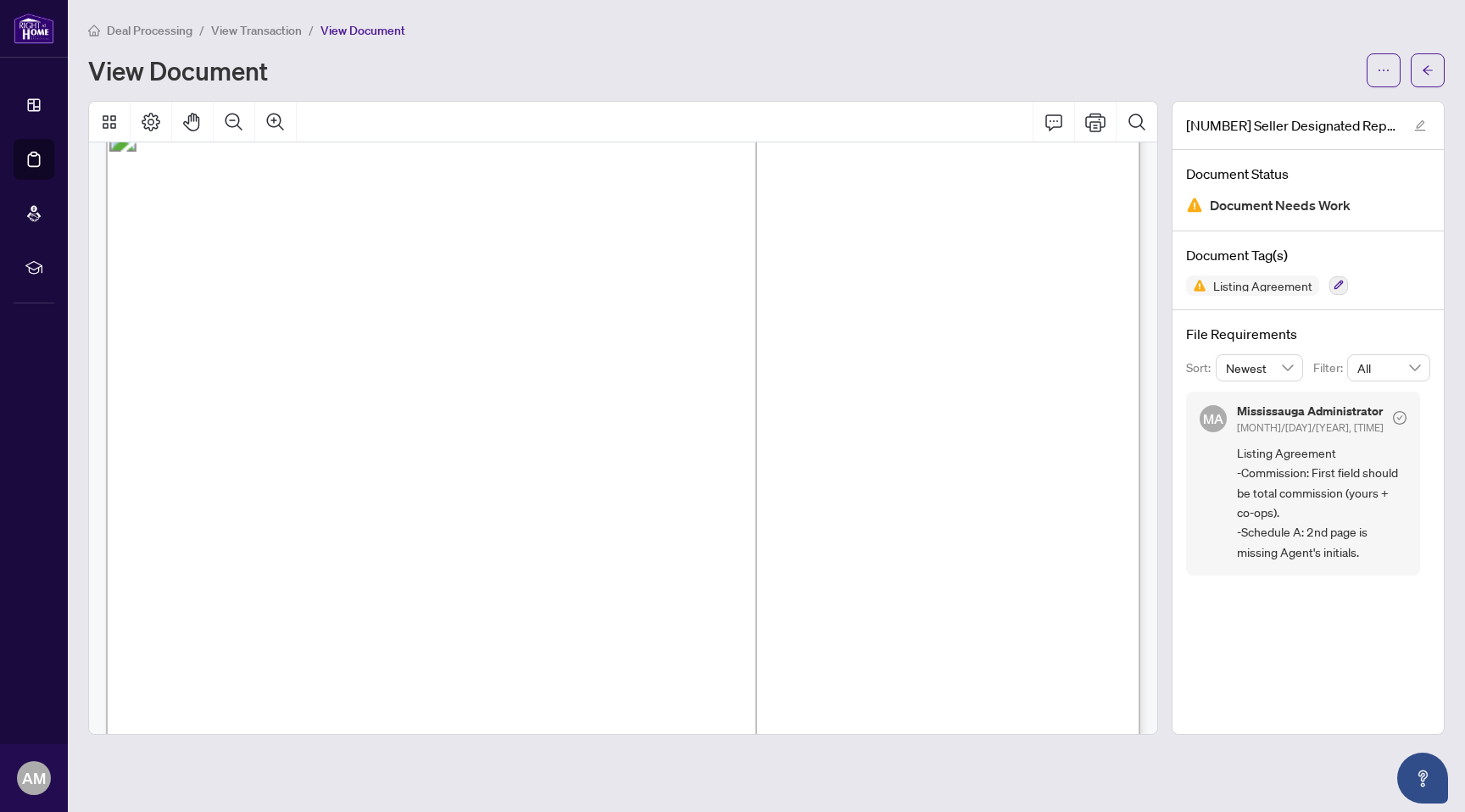 scroll, scrollTop: 0, scrollLeft: 0, axis: both 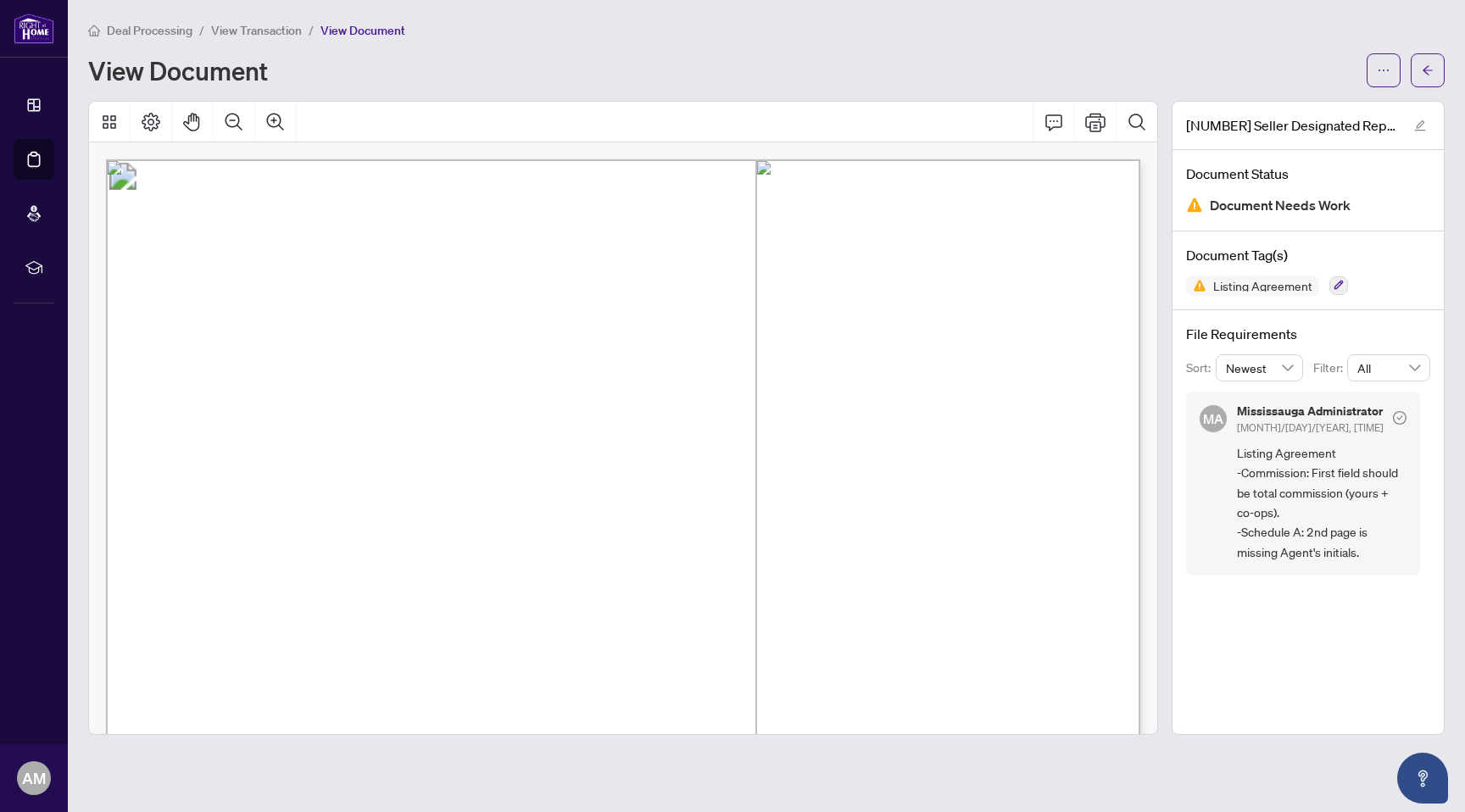 click on "Form 271  Revised 2025  Page 1 of 4
The trademarks REALTOR®, REALTORS®, MLS®, Multiple Listing Services® and associated logos are owned or controlled by  The Canadian Real Estate Association (CREA) and identify the real estate professionals who are members of CREA and the  quality of services they provide. Used under license.
© 2025, Ontario Real Estate Association (“OREA”). All rights reserved. This form was developed by OREA for the use and reproduction  by its members and licensees only. Any other use or reproduction is prohibited except with prior written consent of OREA. Do not alter  when printing or reproducing the standard pre-set portion. OREA bears no liability for your use of this form.
Listing Agreement
Seller Designated Representation Agreement
Authority to Offer for Sale  Form 271
for use in the Province of Ontario
This is a Multiple Listing Service® Agreement  OR  Exclusive Listing Agreement
(Seller’s Initials)  (Seller’s Initials)  BETWEEN:
BROKERAGE:  SELLER:  sets" at bounding box center (1137, 1493) 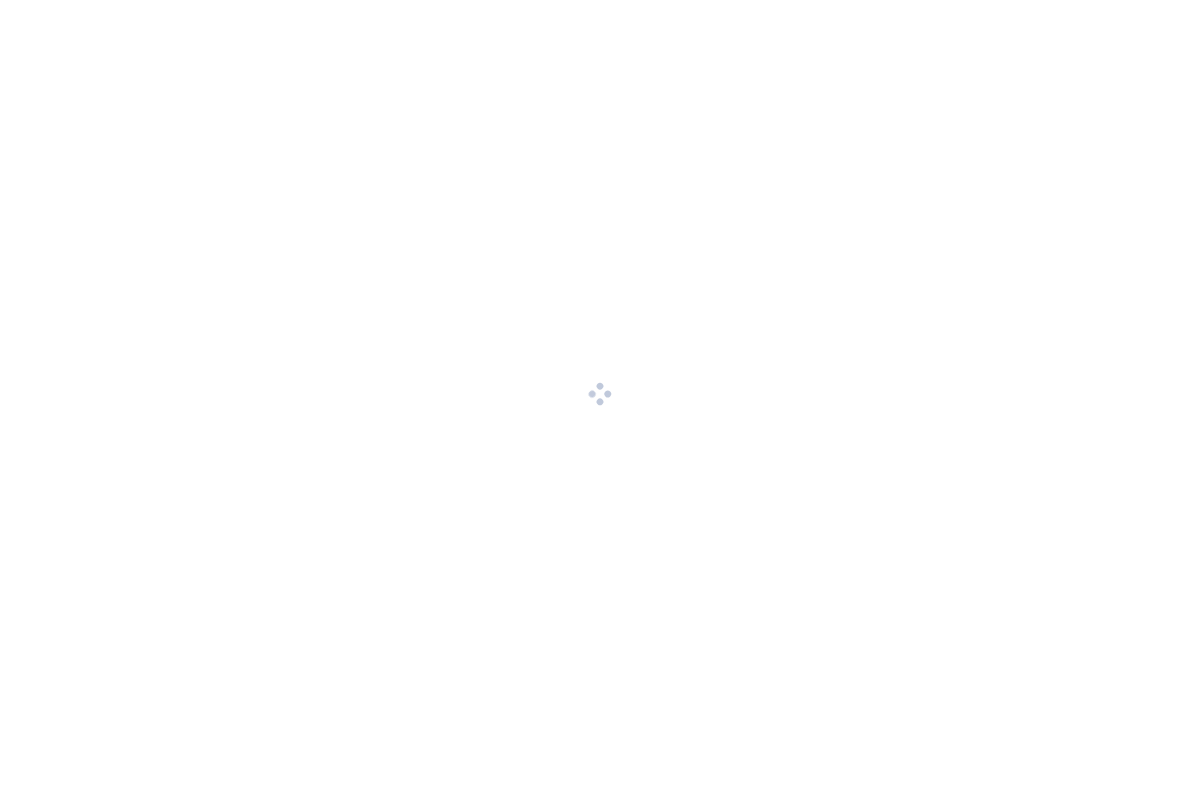 scroll, scrollTop: 0, scrollLeft: 0, axis: both 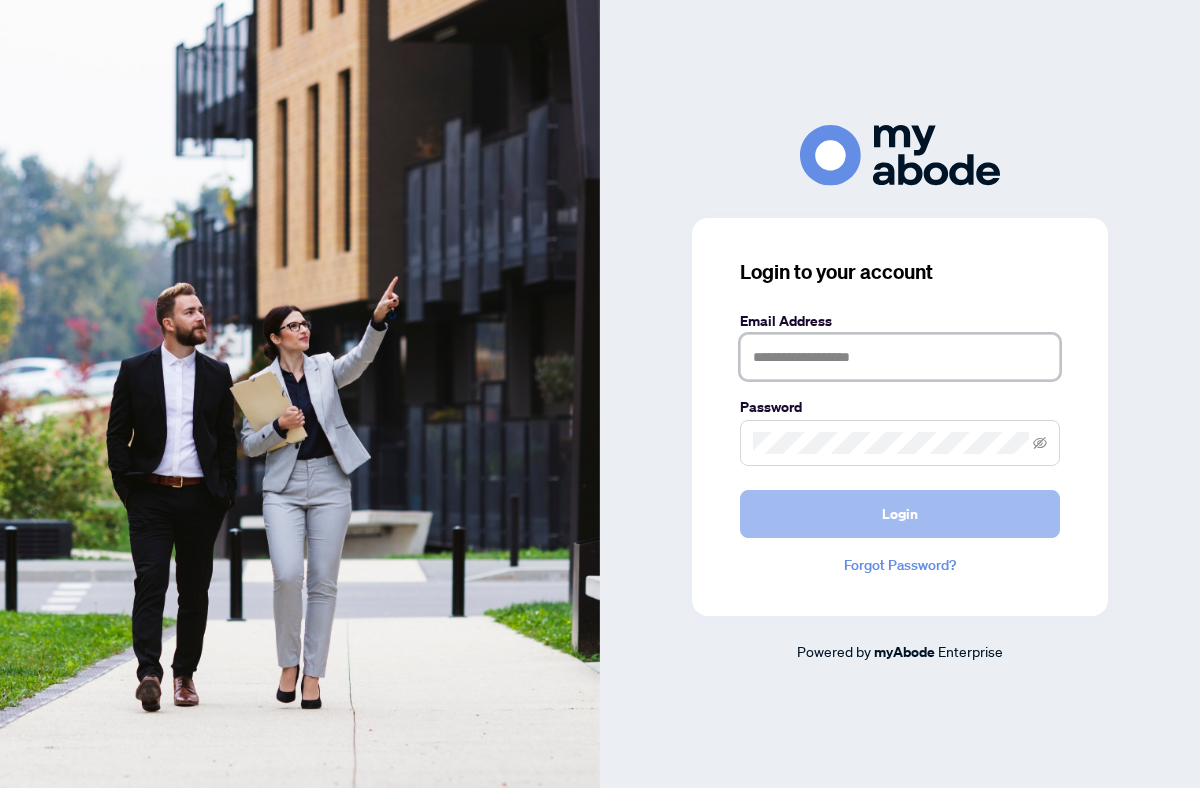 type on "**********" 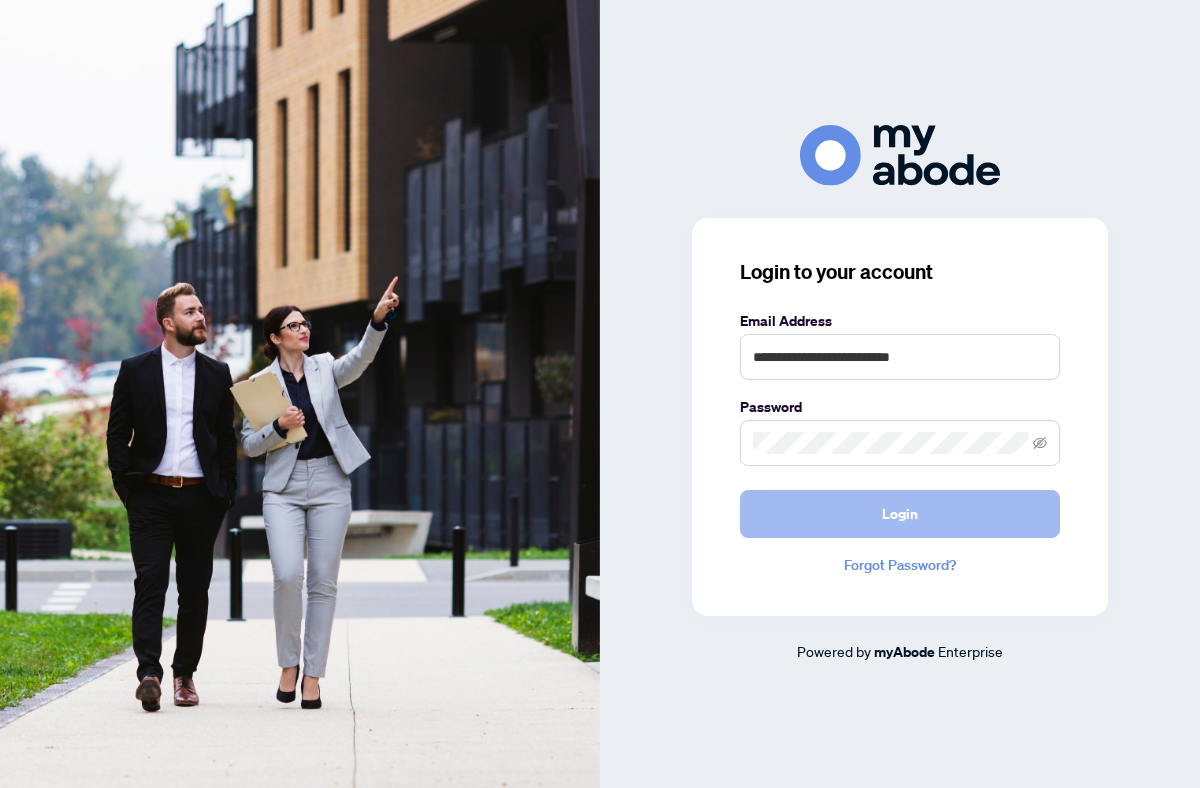 click on "Login" at bounding box center (900, 514) 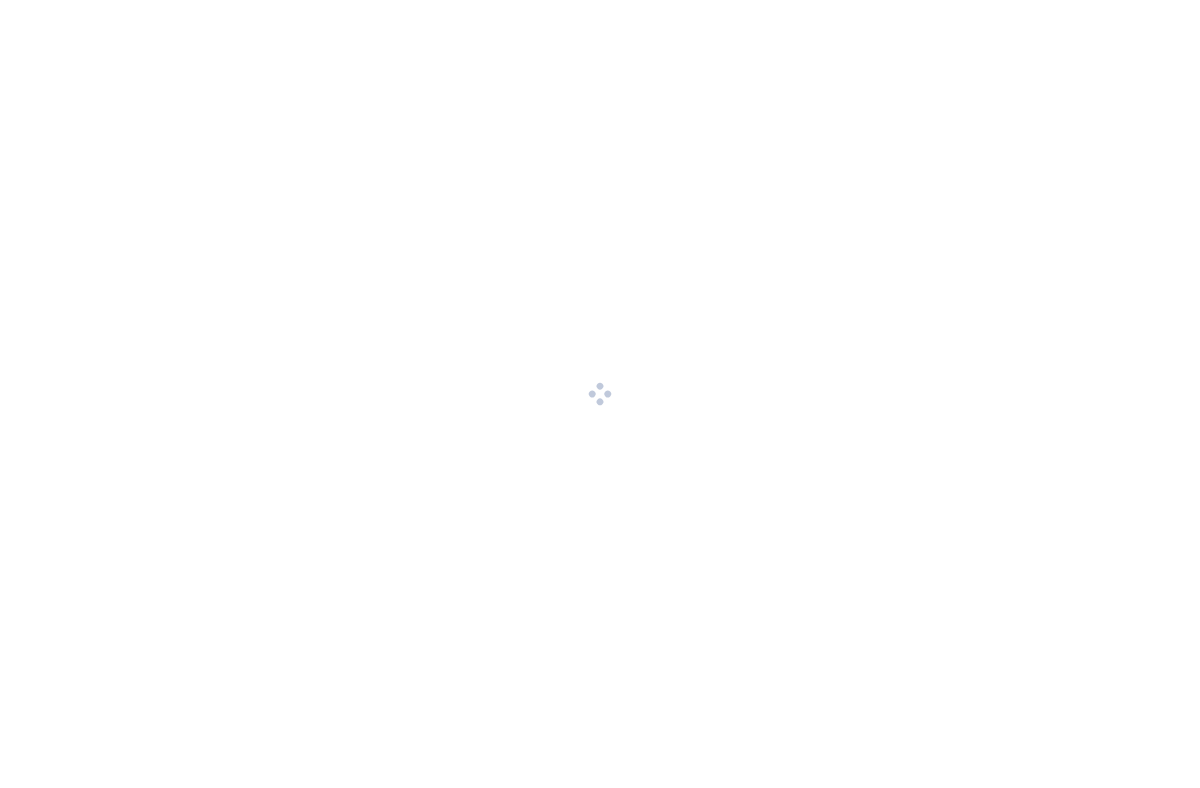 scroll, scrollTop: 0, scrollLeft: 0, axis: both 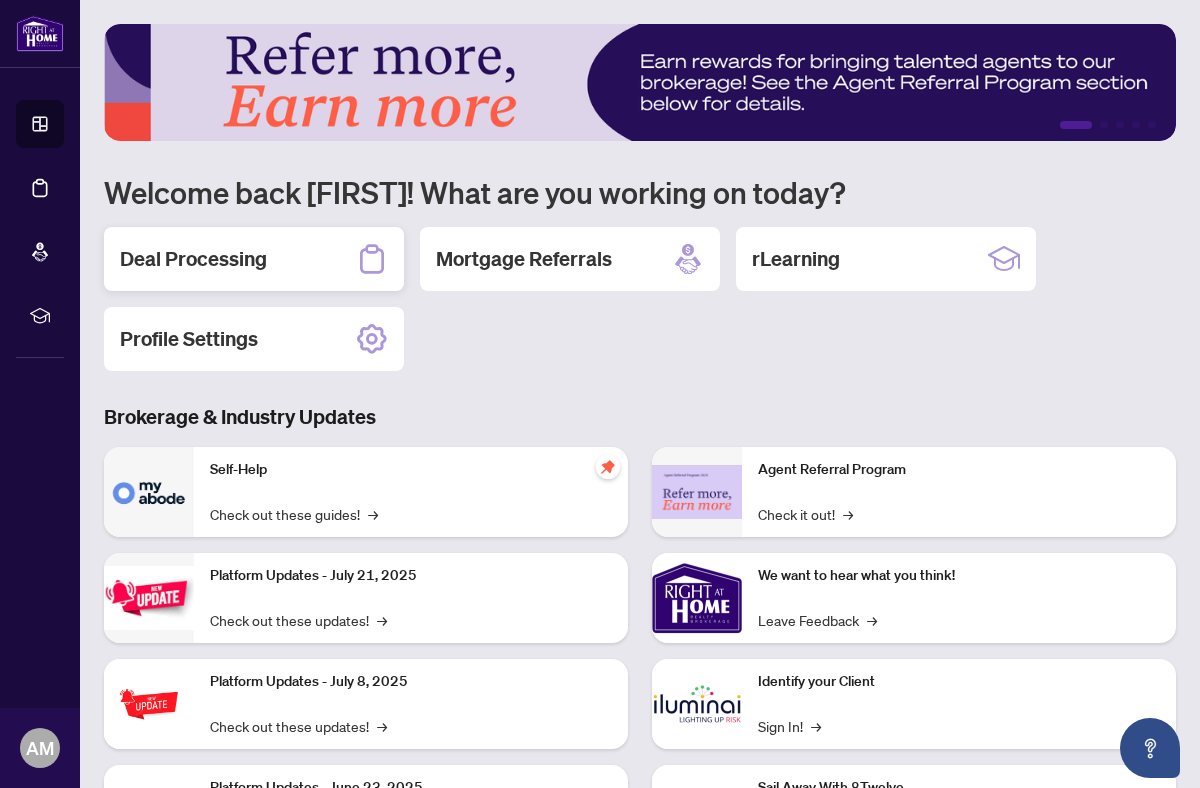 click on "Deal Processing" at bounding box center [193, 259] 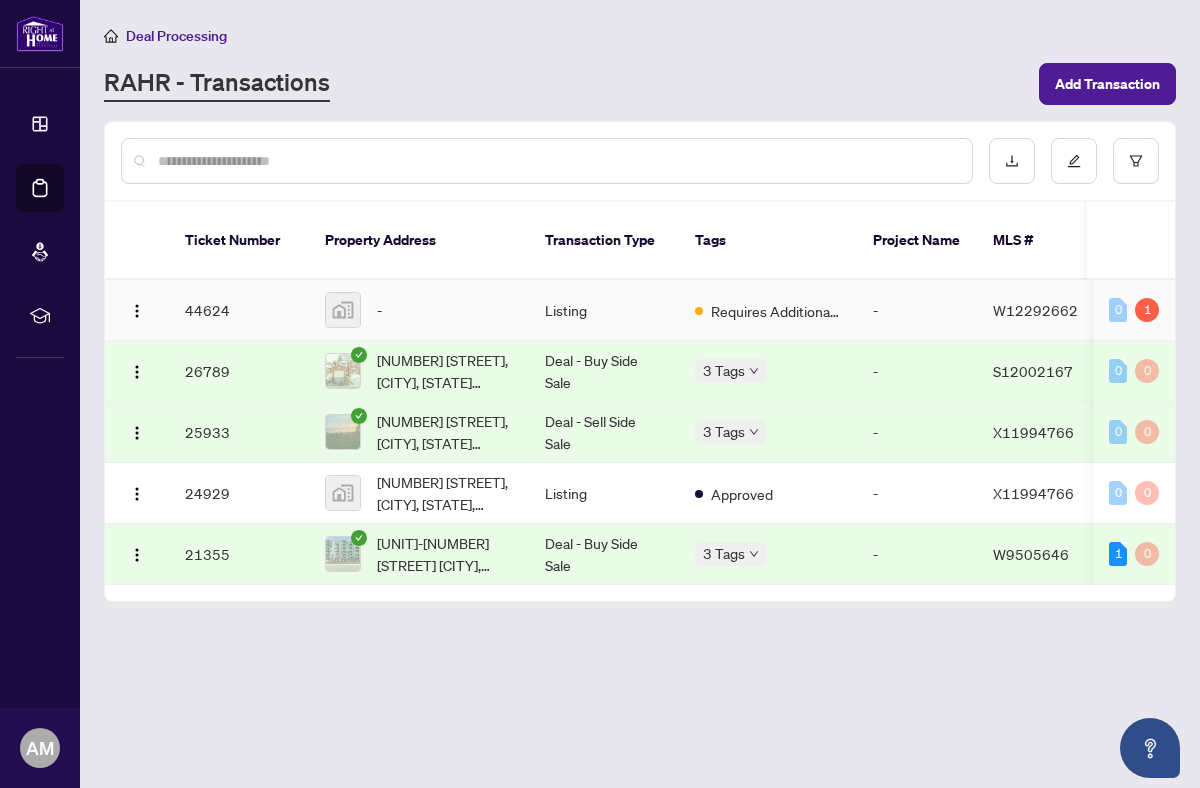 click on "44624" at bounding box center (239, 310) 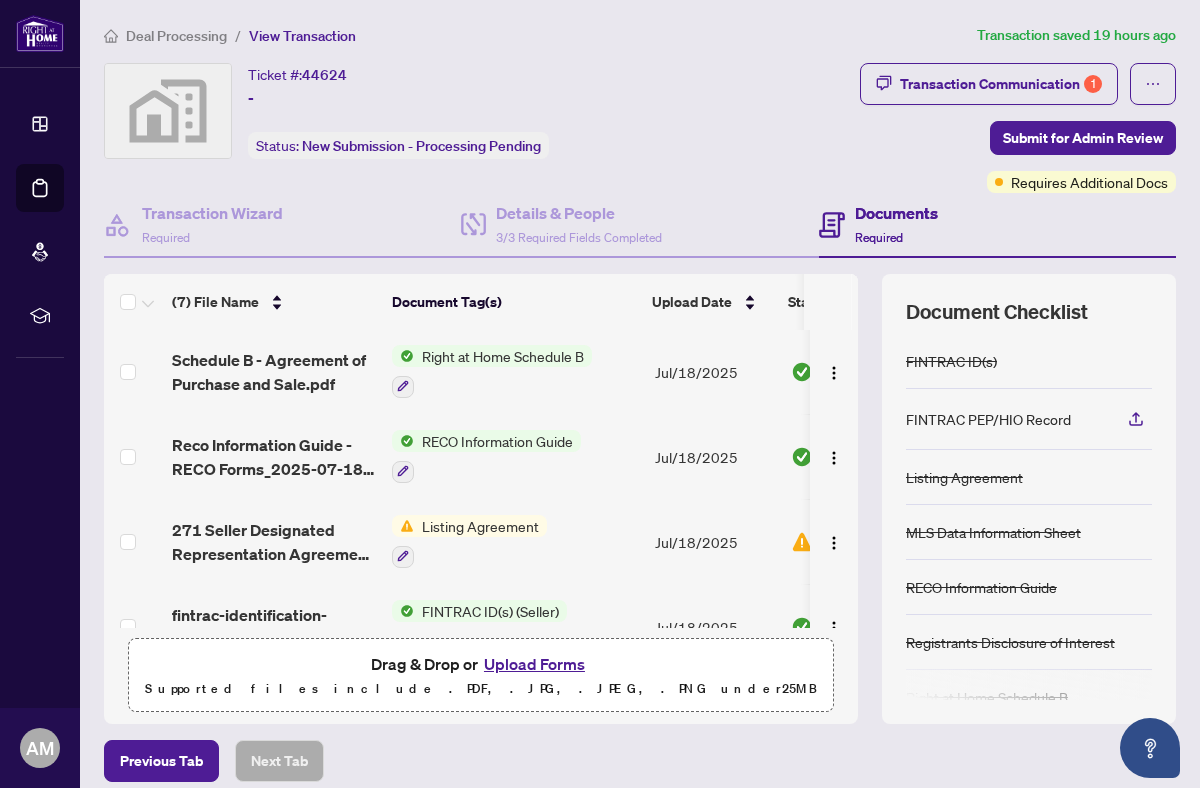 scroll, scrollTop: 173, scrollLeft: 0, axis: vertical 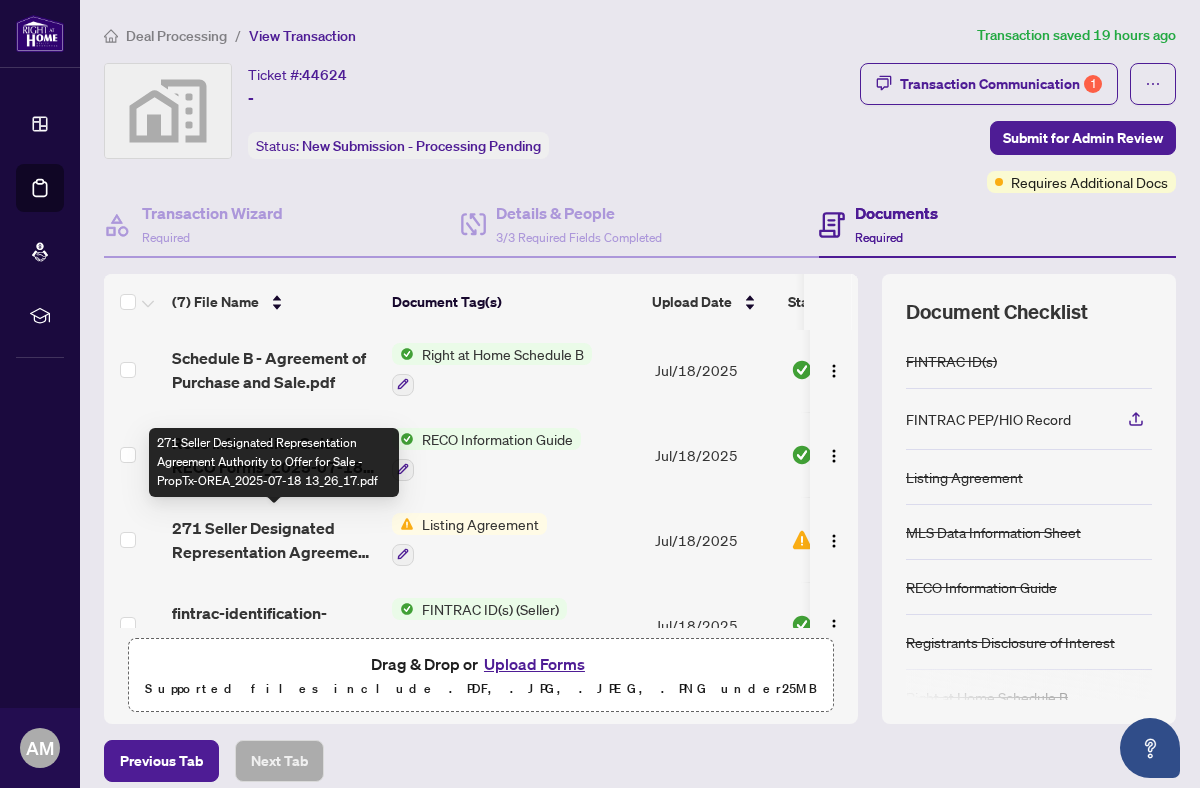 click on "271 Seller Designated Representation Agreement Authority to Offer for Sale - PropTx-OREA_2025-07-18 13_26_17.pdf" at bounding box center [274, 540] 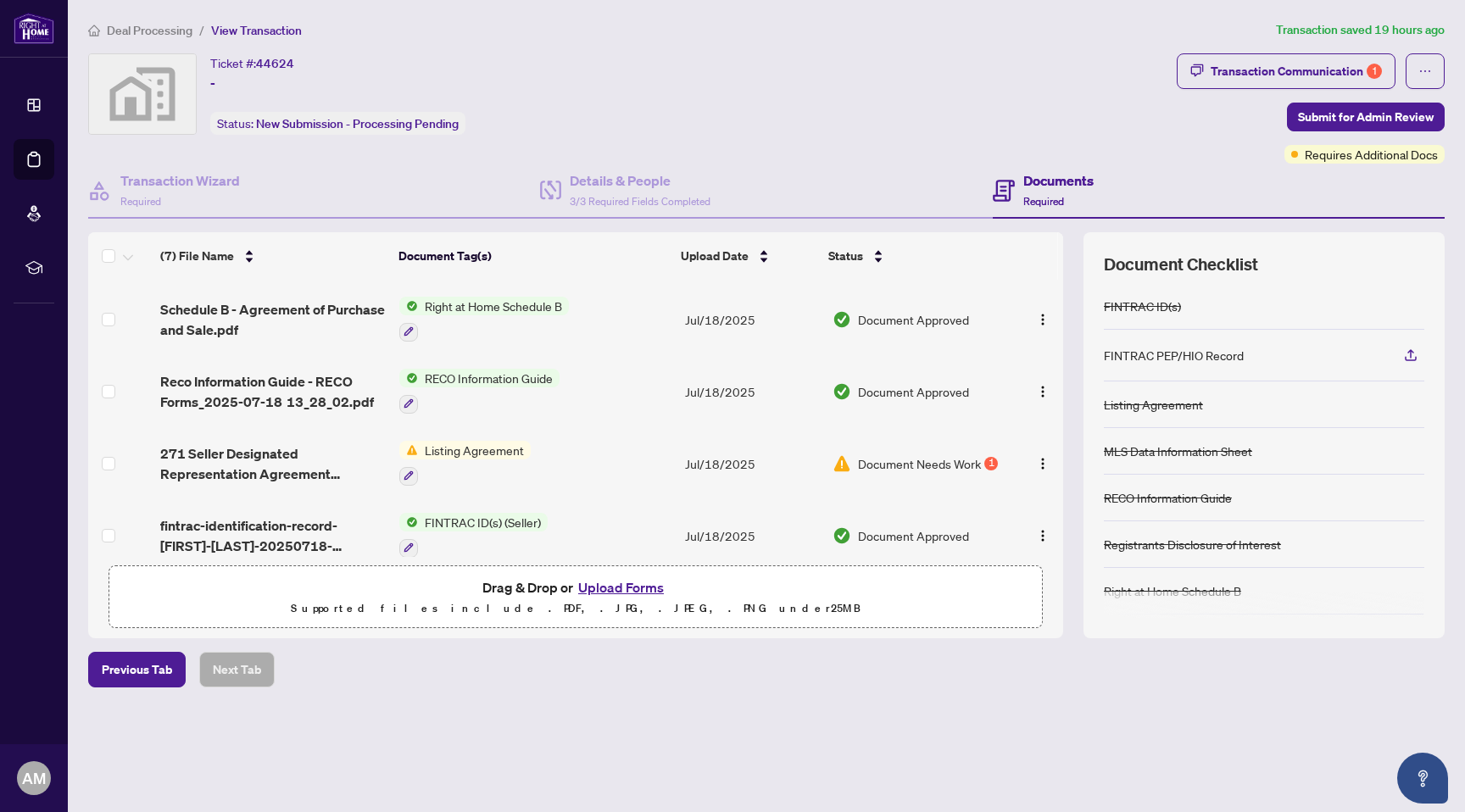 scroll, scrollTop: 227, scrollLeft: 0, axis: vertical 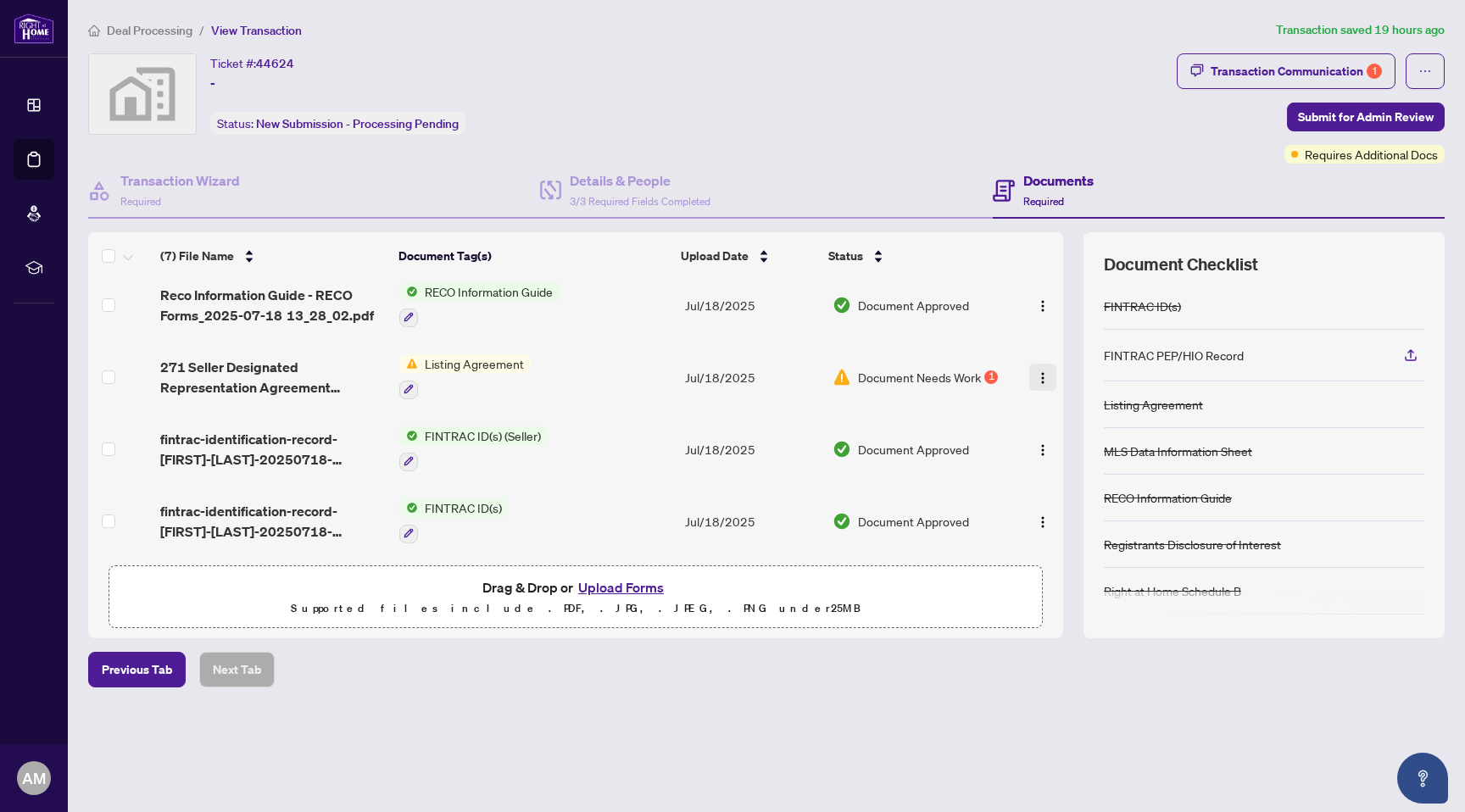 click at bounding box center [1043, 378] 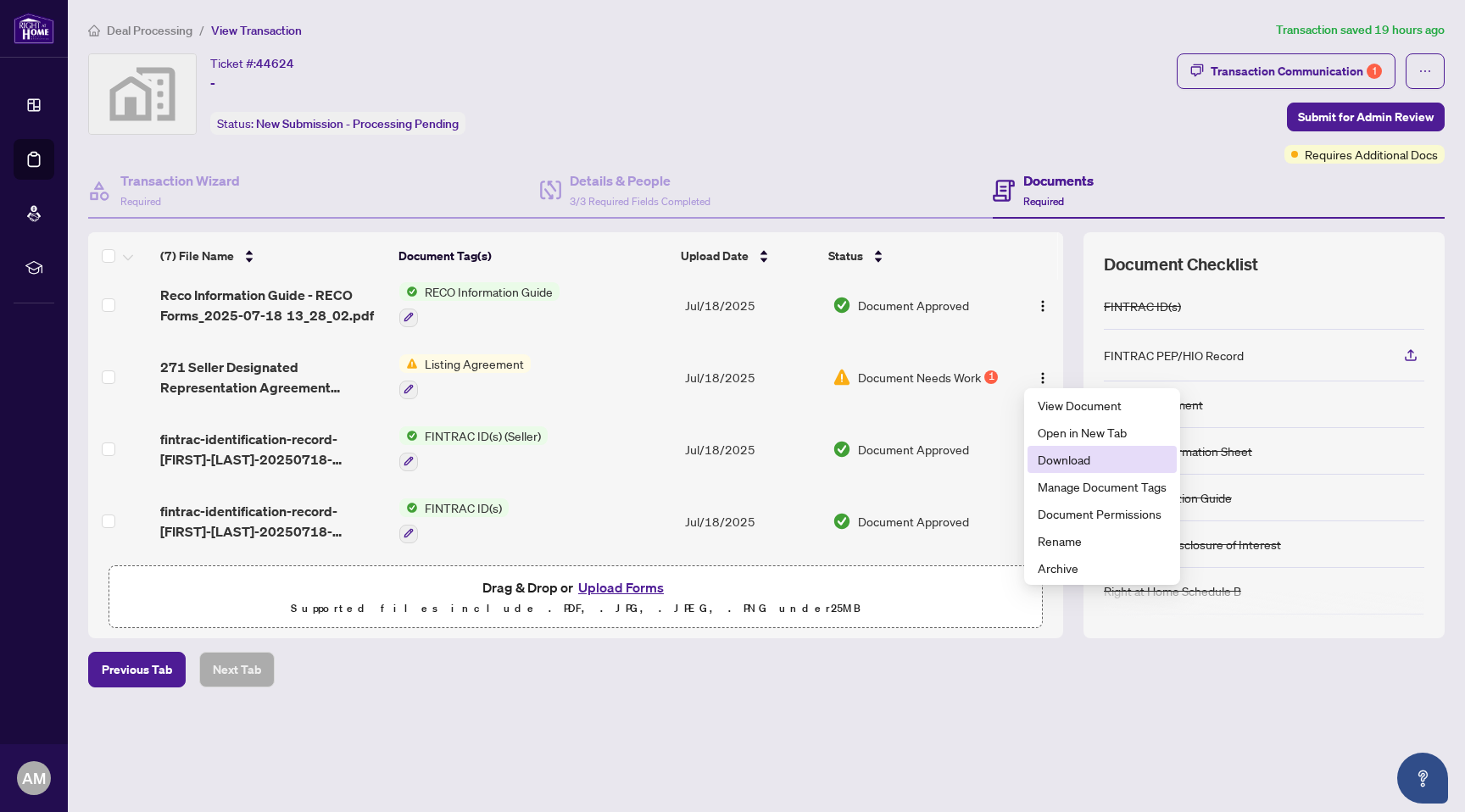 click on "Download" at bounding box center (1102, 459) 